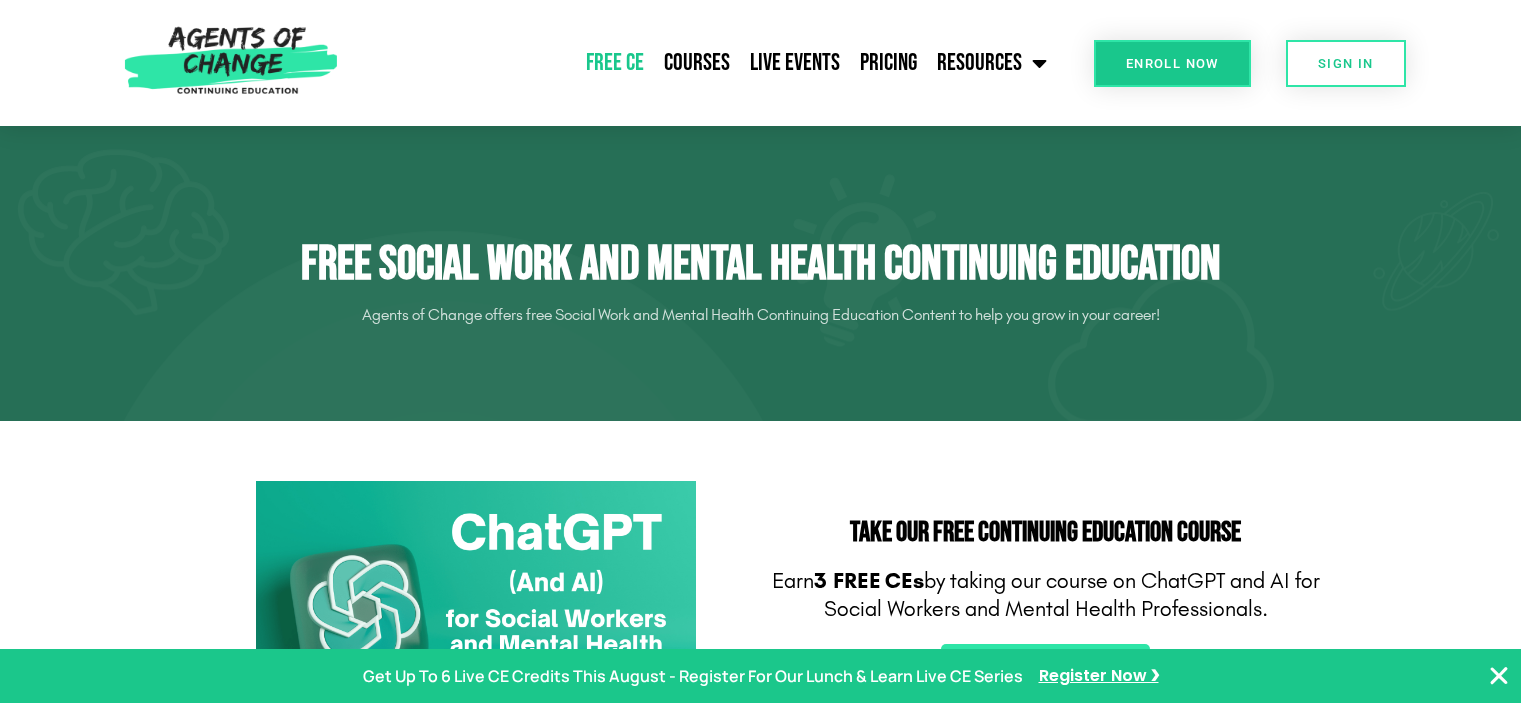 scroll, scrollTop: 200, scrollLeft: 0, axis: vertical 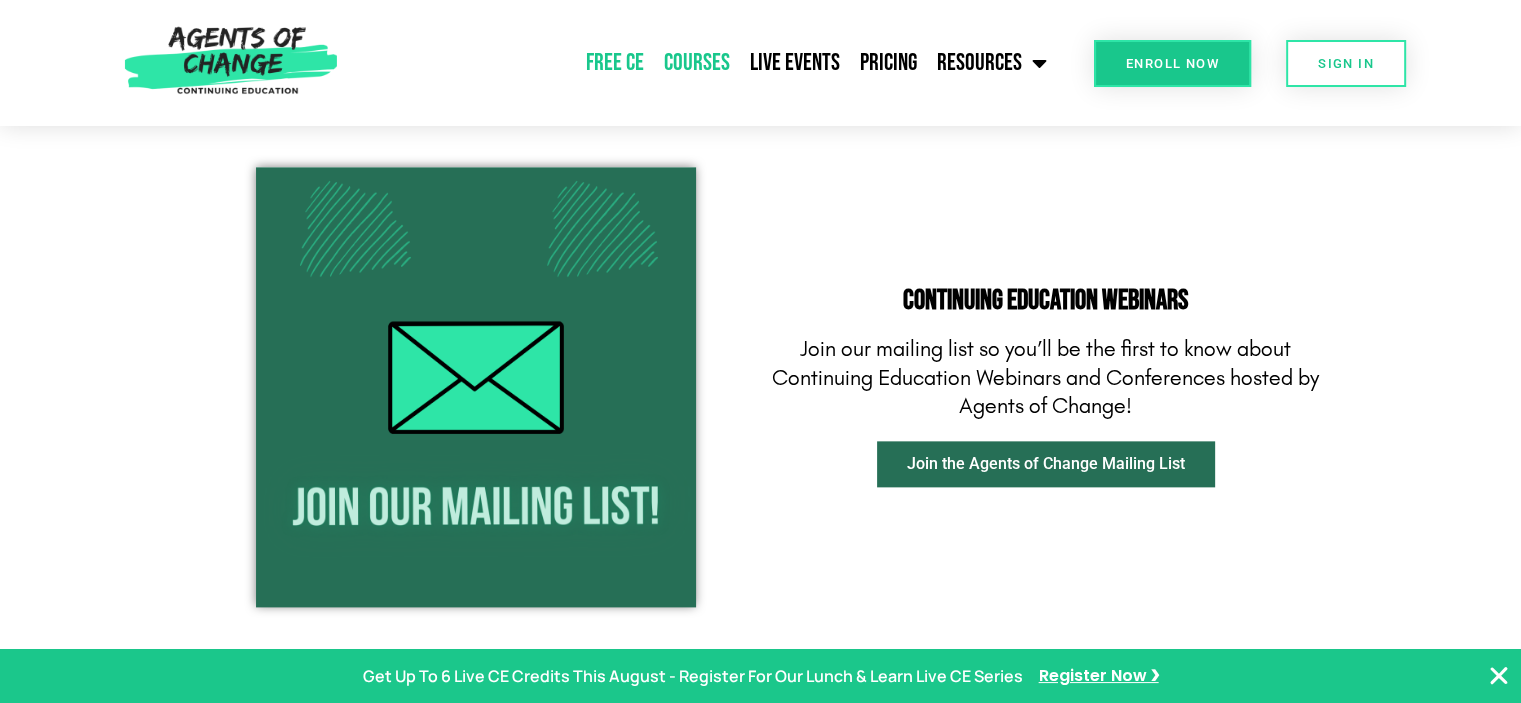 click on "Courses" 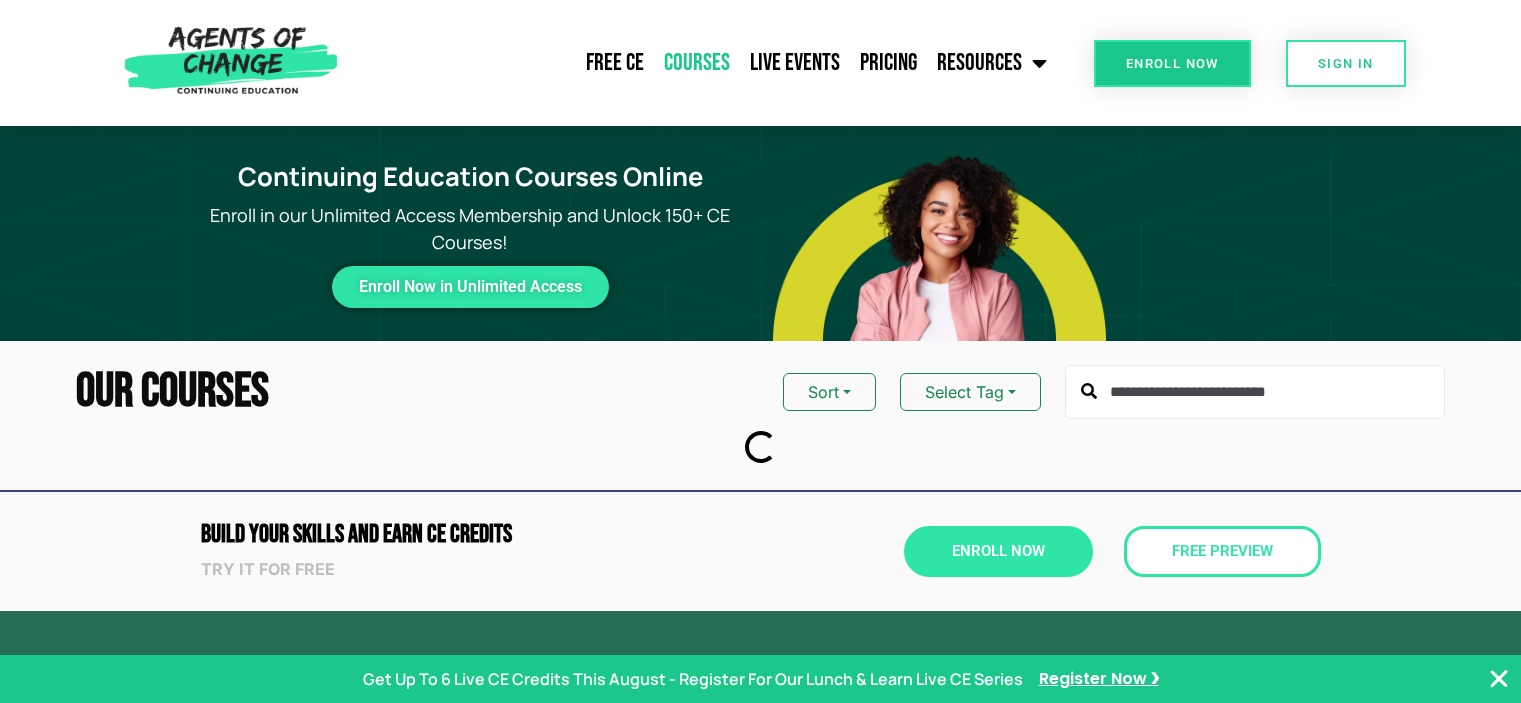 scroll, scrollTop: 0, scrollLeft: 0, axis: both 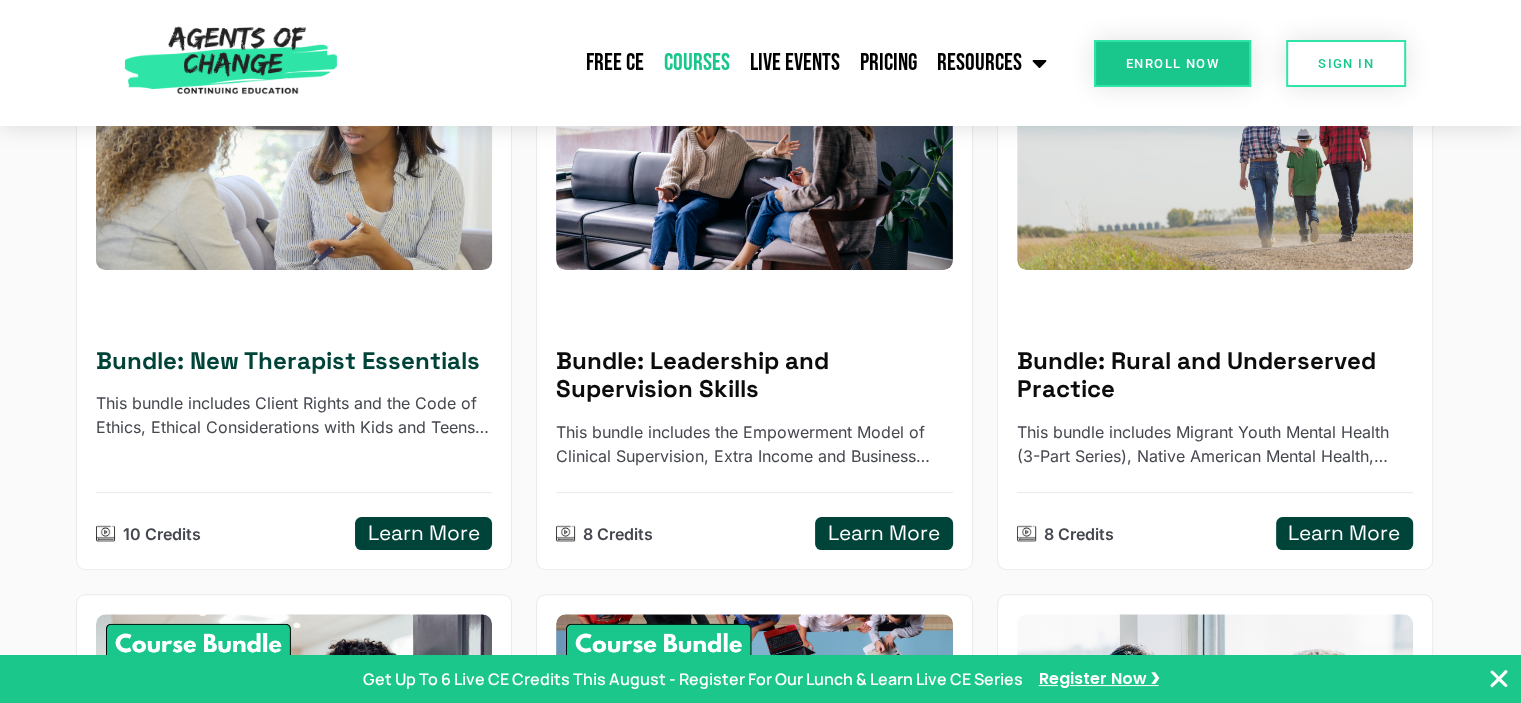 click on "Bundle: New Therapist Essentials This bundle includes Client Rights and the Code of Ethics, Ethical Considerations with Kids and Teens, Risk and Safety Assessments, Trauma-Informed Care, and Ethics of AI, Telehealth, and Social Media. 10 Credits Learn More" at bounding box center (294, 425) 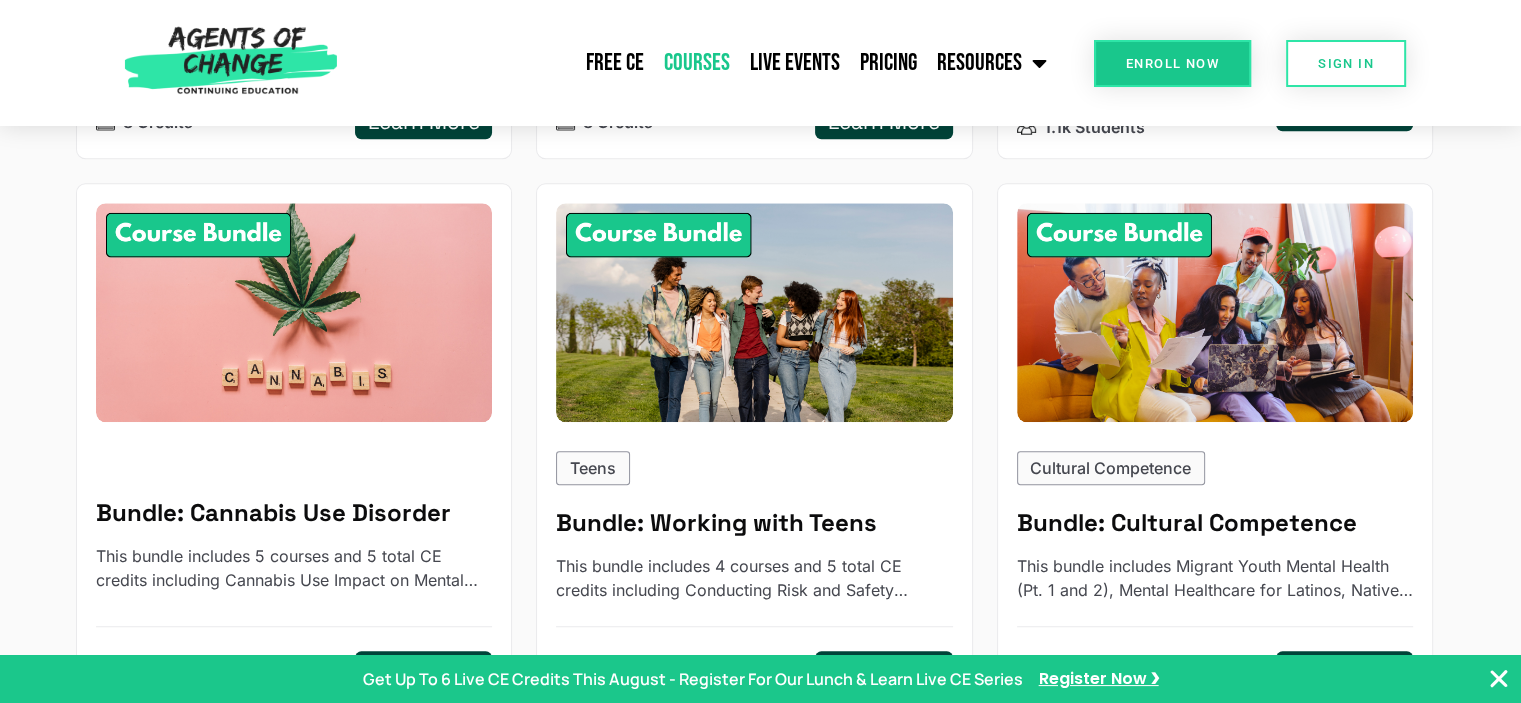 scroll, scrollTop: 1500, scrollLeft: 0, axis: vertical 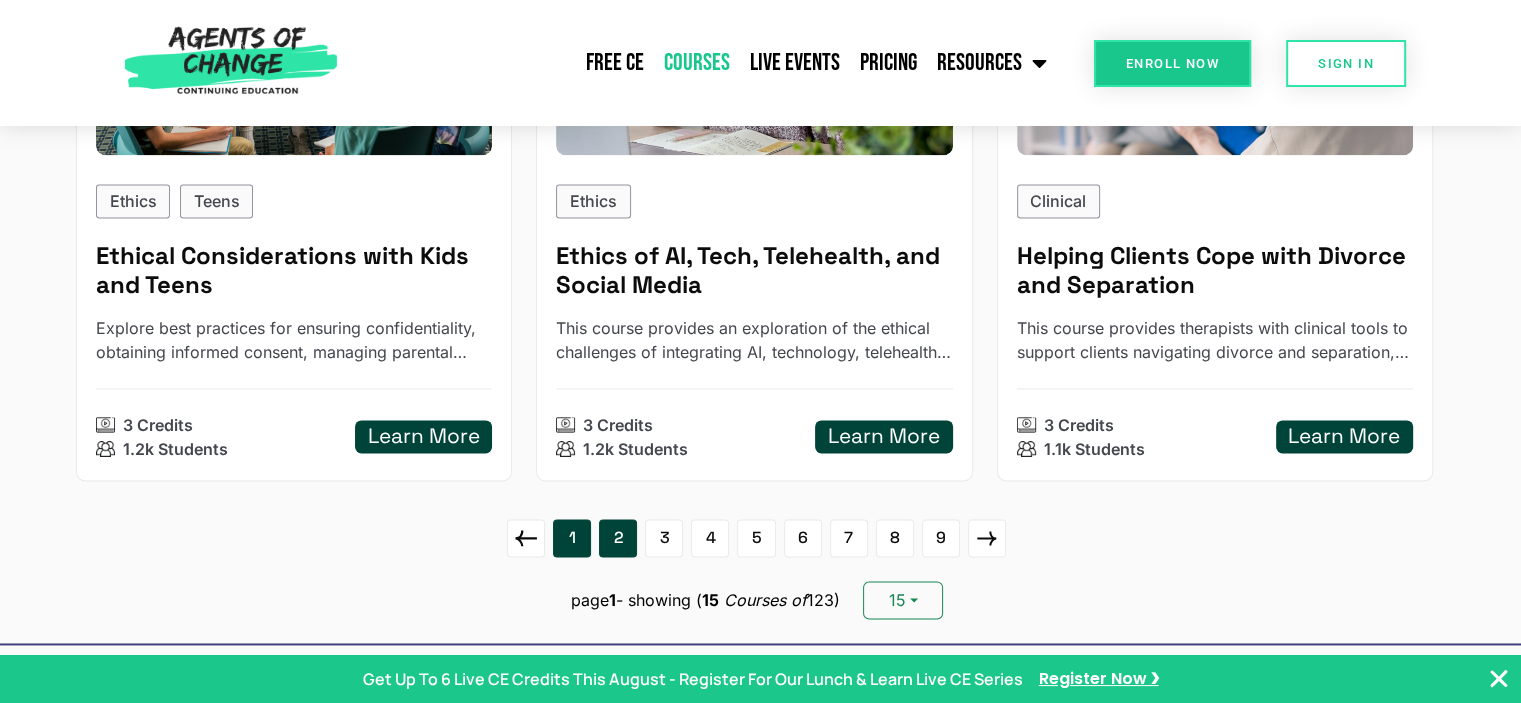 click on "2" at bounding box center (618, 538) 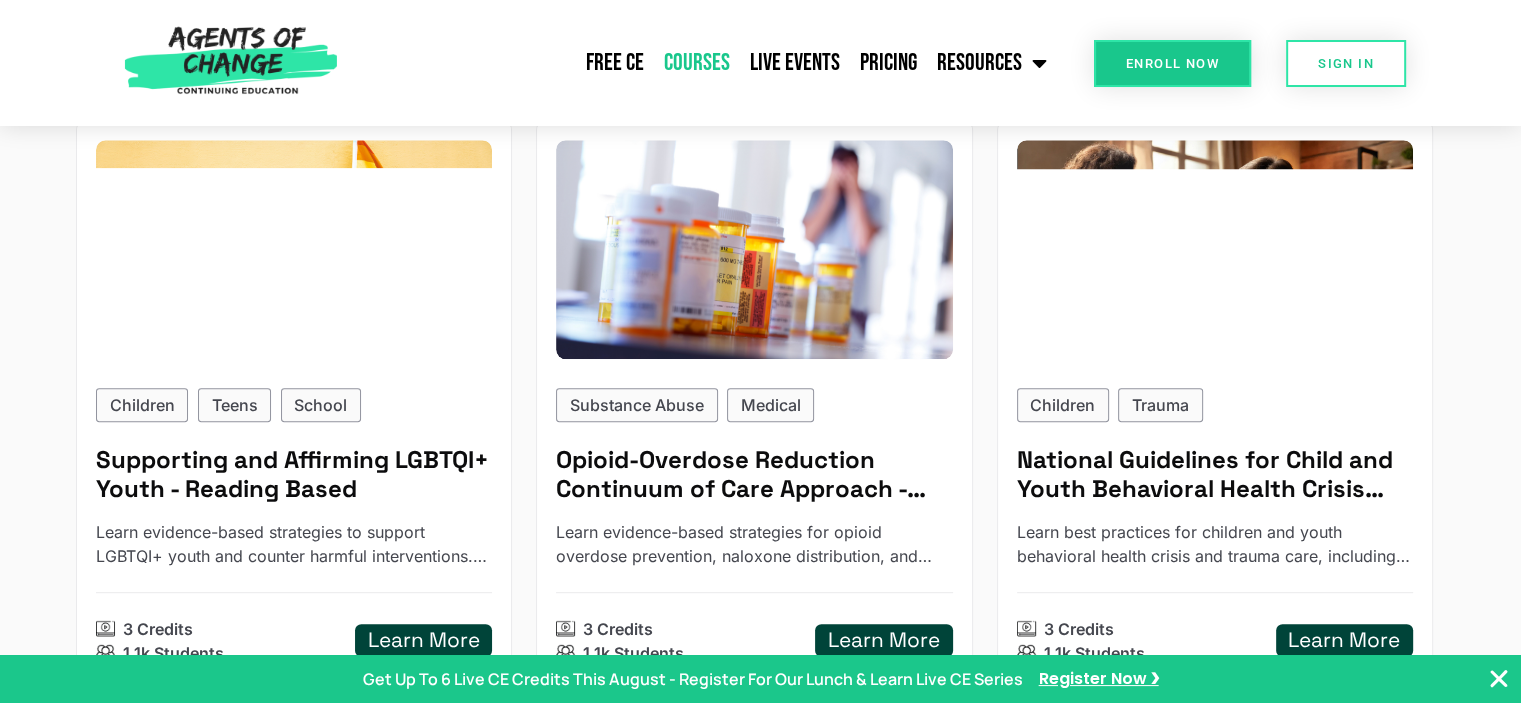 scroll, scrollTop: 900, scrollLeft: 0, axis: vertical 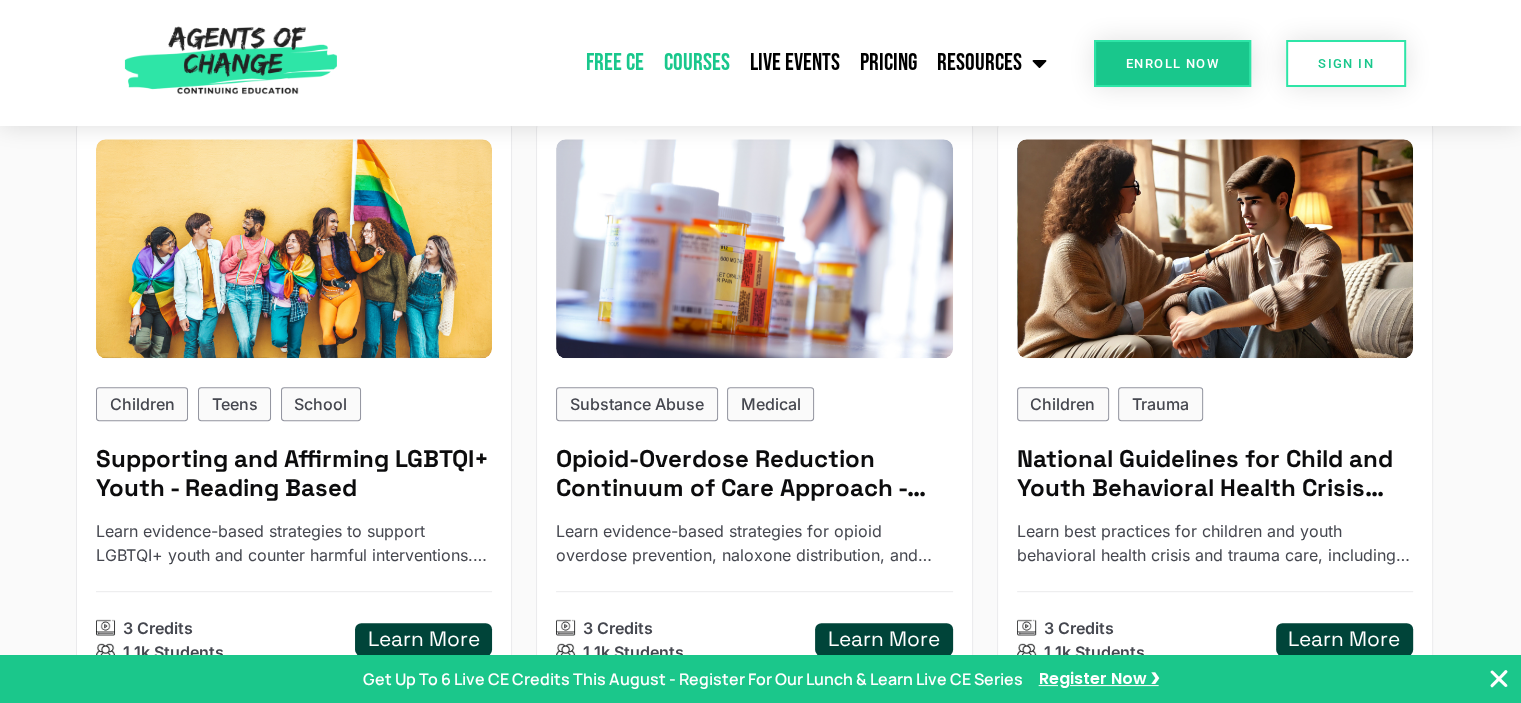 click on "Free CE" 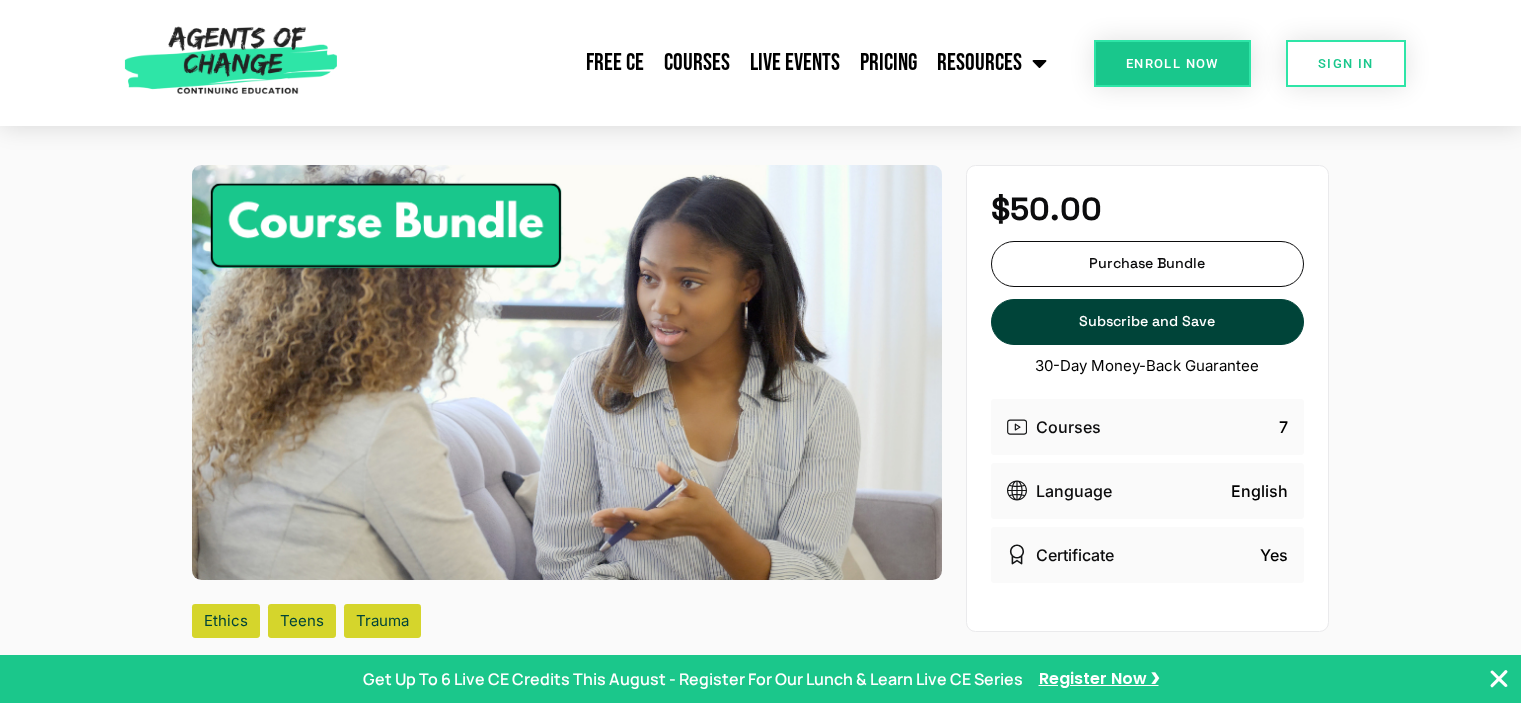 scroll, scrollTop: 0, scrollLeft: 0, axis: both 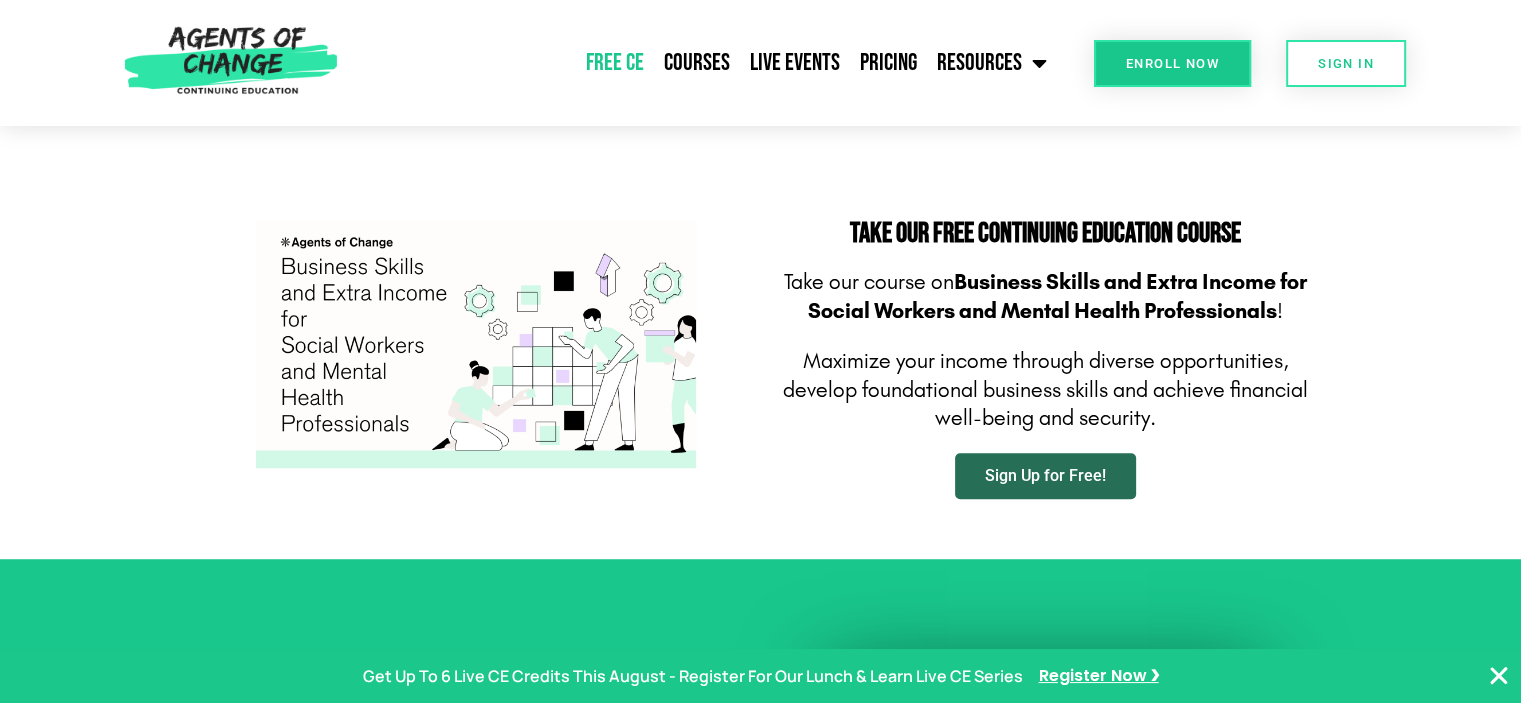 click on "Sign Up for Free!" at bounding box center [1045, 476] 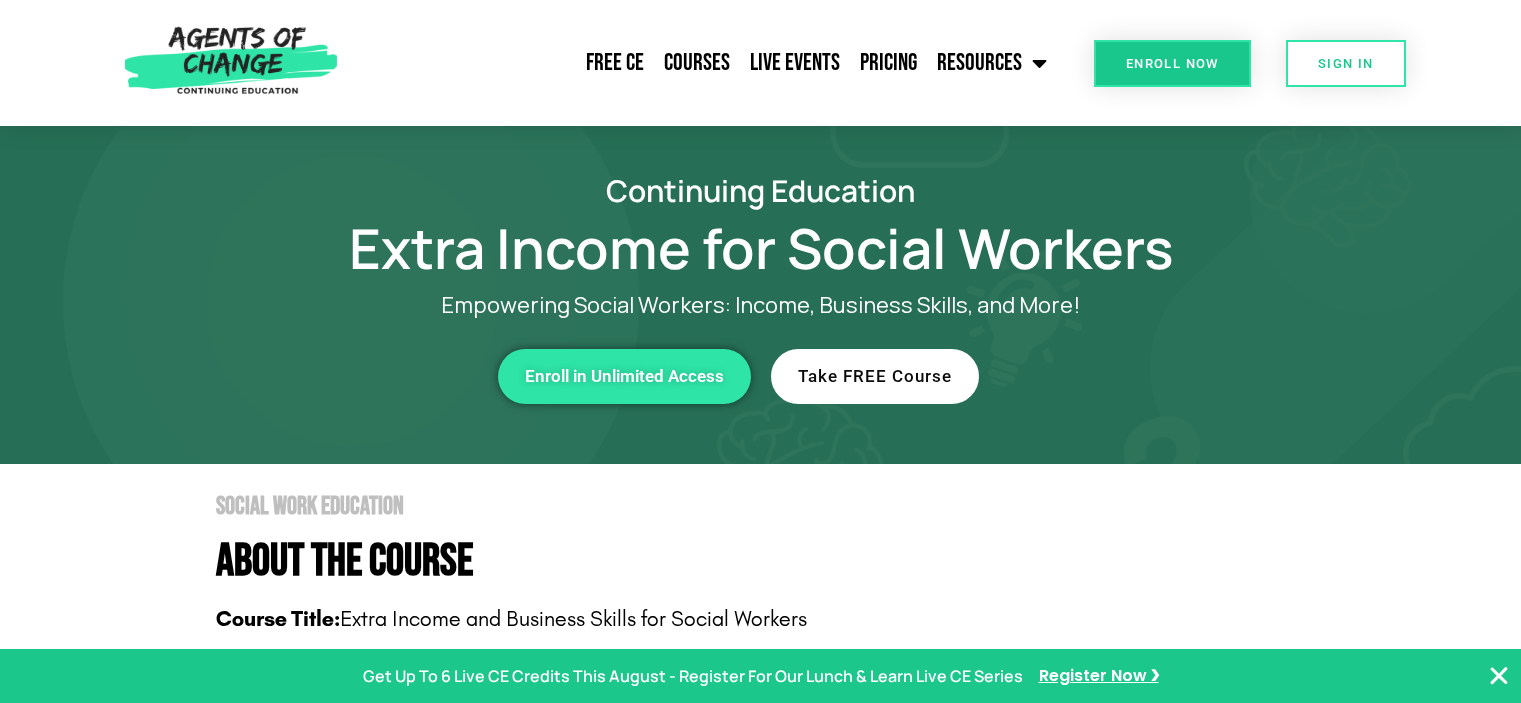 scroll, scrollTop: 115, scrollLeft: 0, axis: vertical 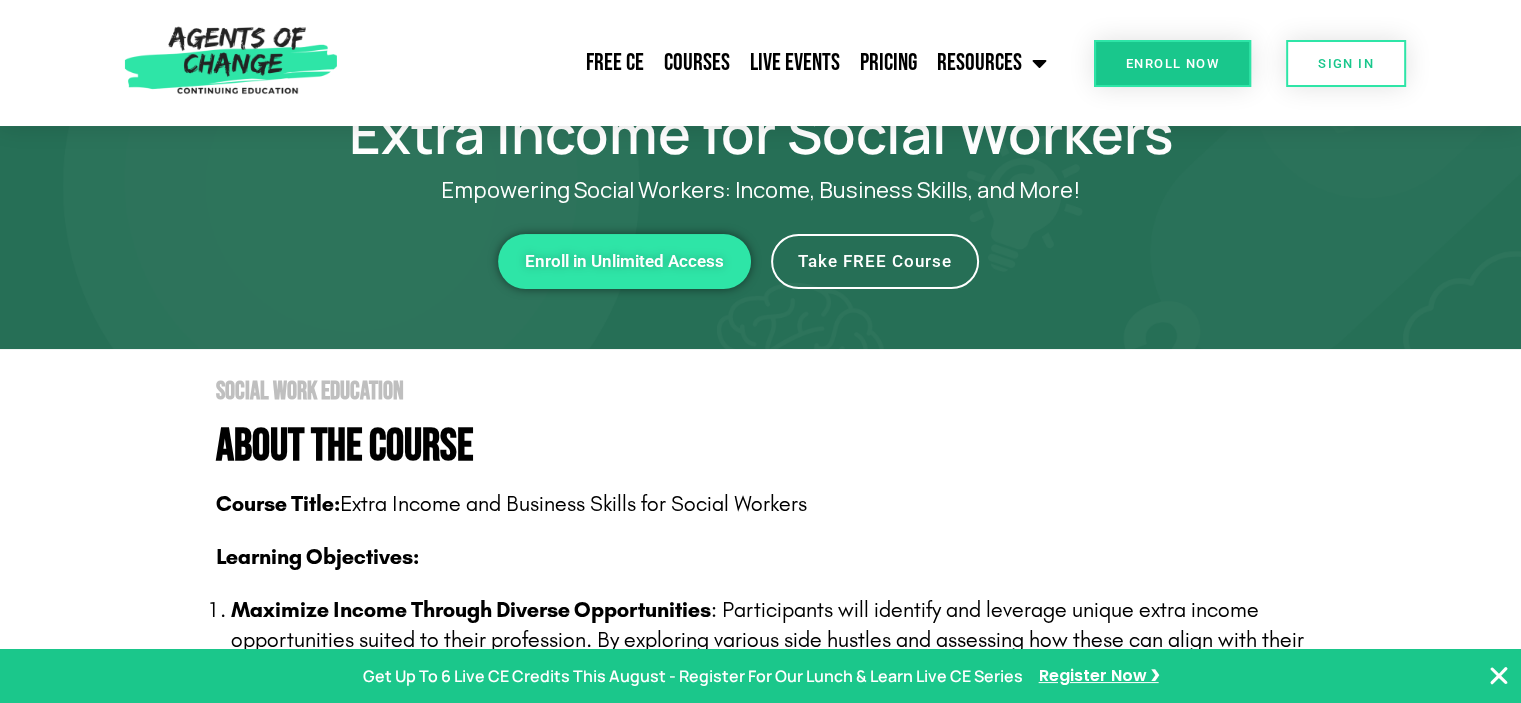 click on "Take FREE Course" at bounding box center [875, 261] 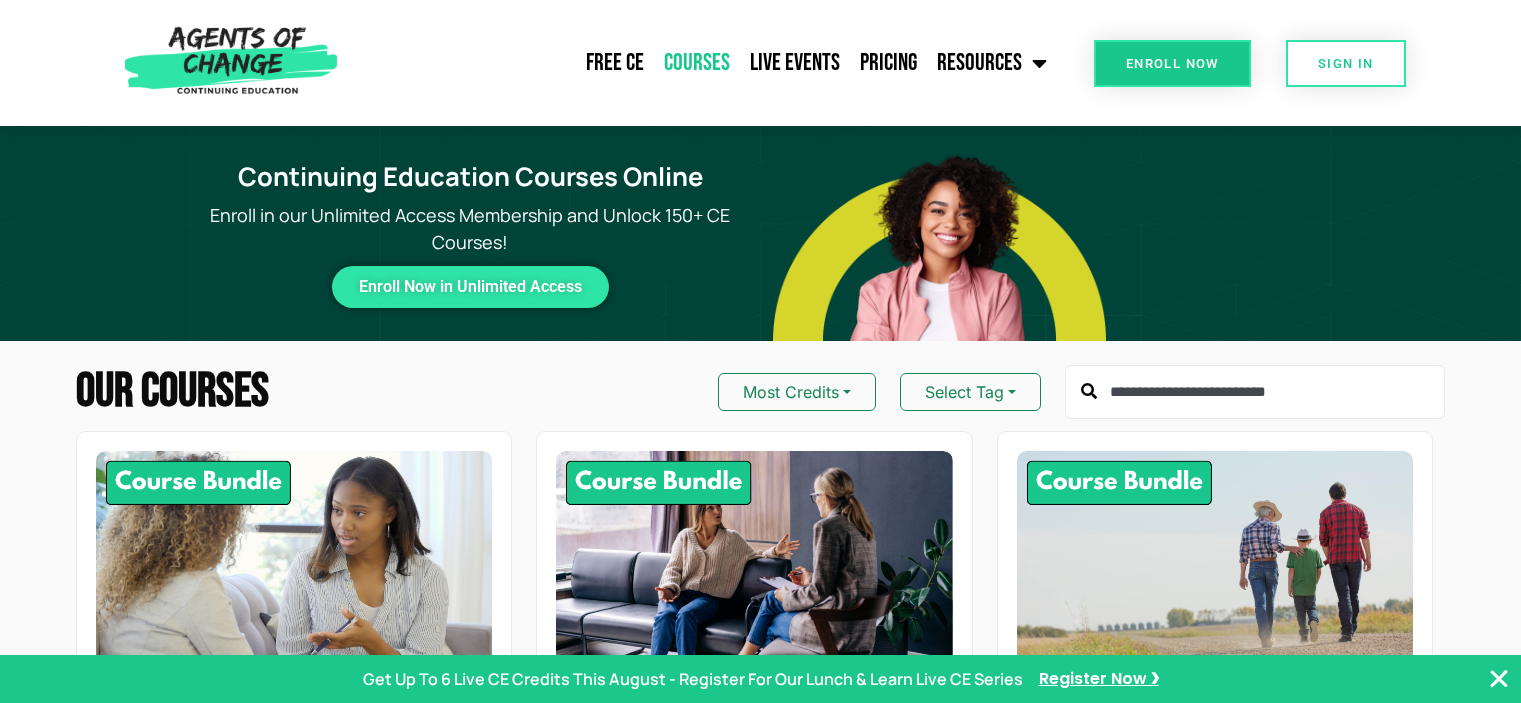 scroll, scrollTop: 1954, scrollLeft: 0, axis: vertical 